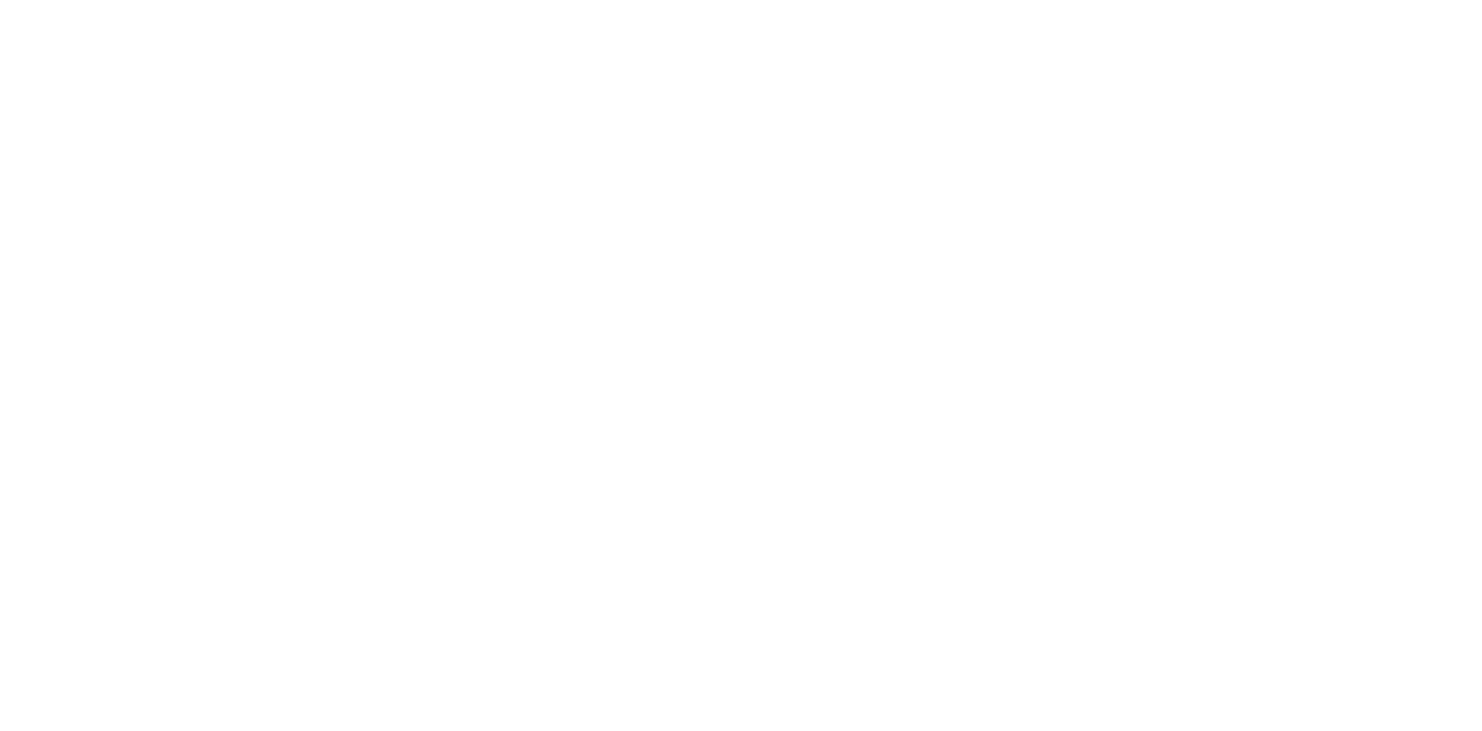 scroll, scrollTop: 0, scrollLeft: 0, axis: both 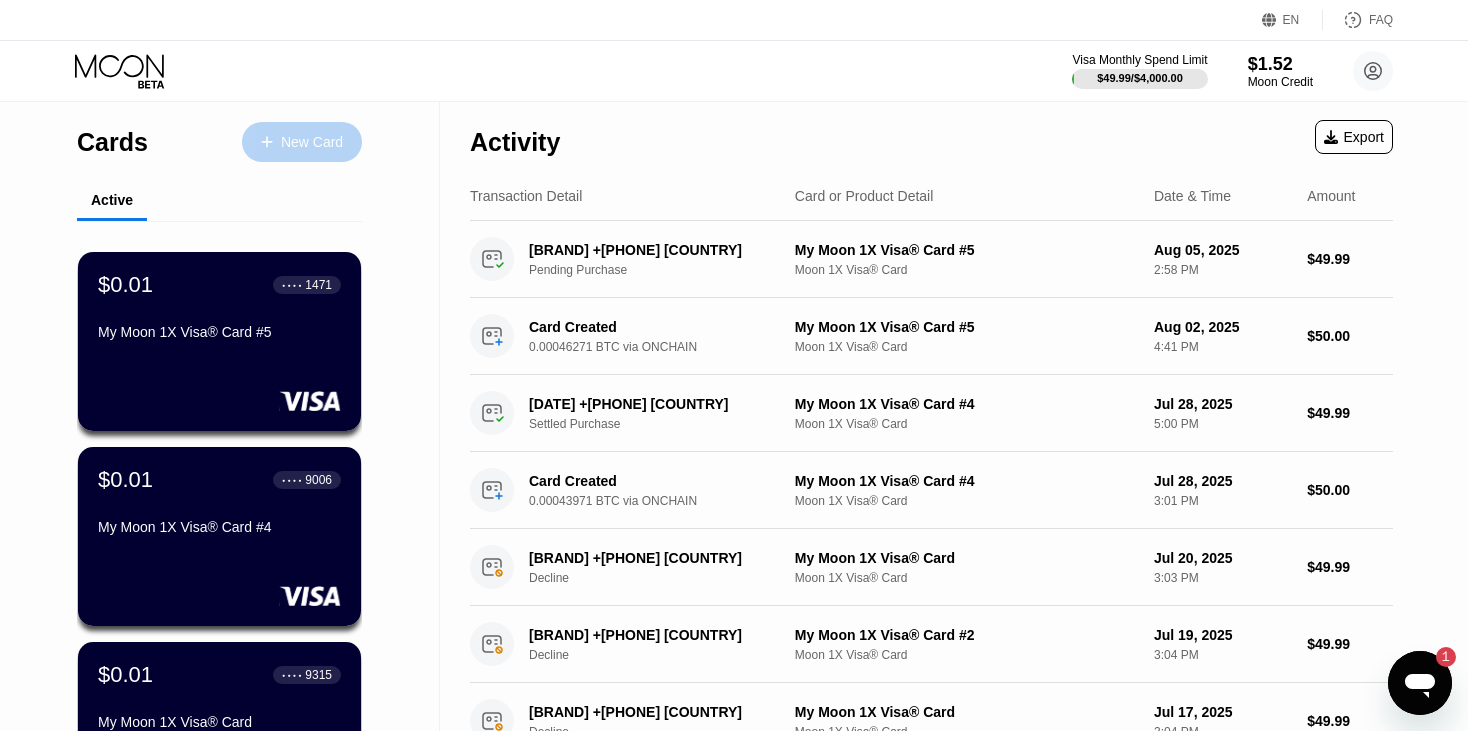 click on "New Card" at bounding box center (302, 142) 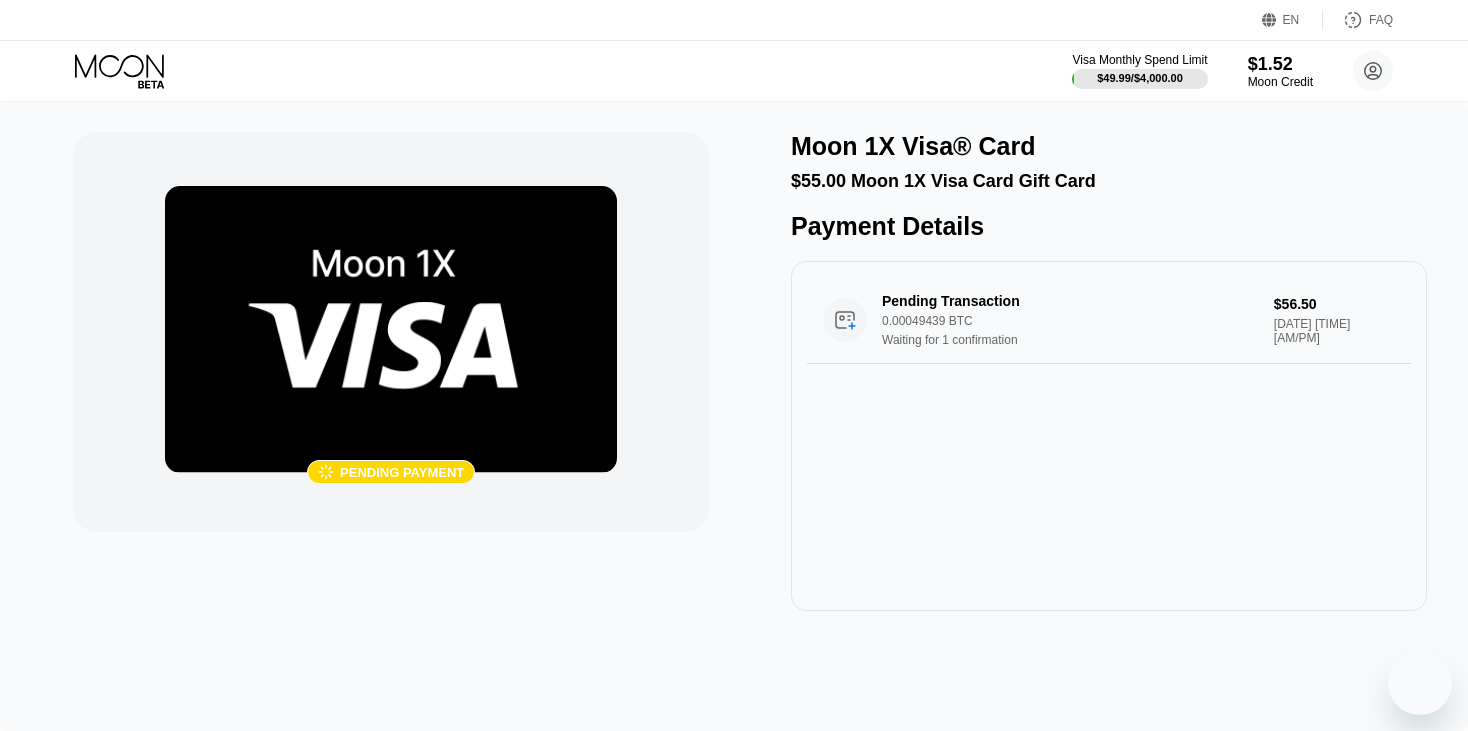 scroll, scrollTop: 0, scrollLeft: 0, axis: both 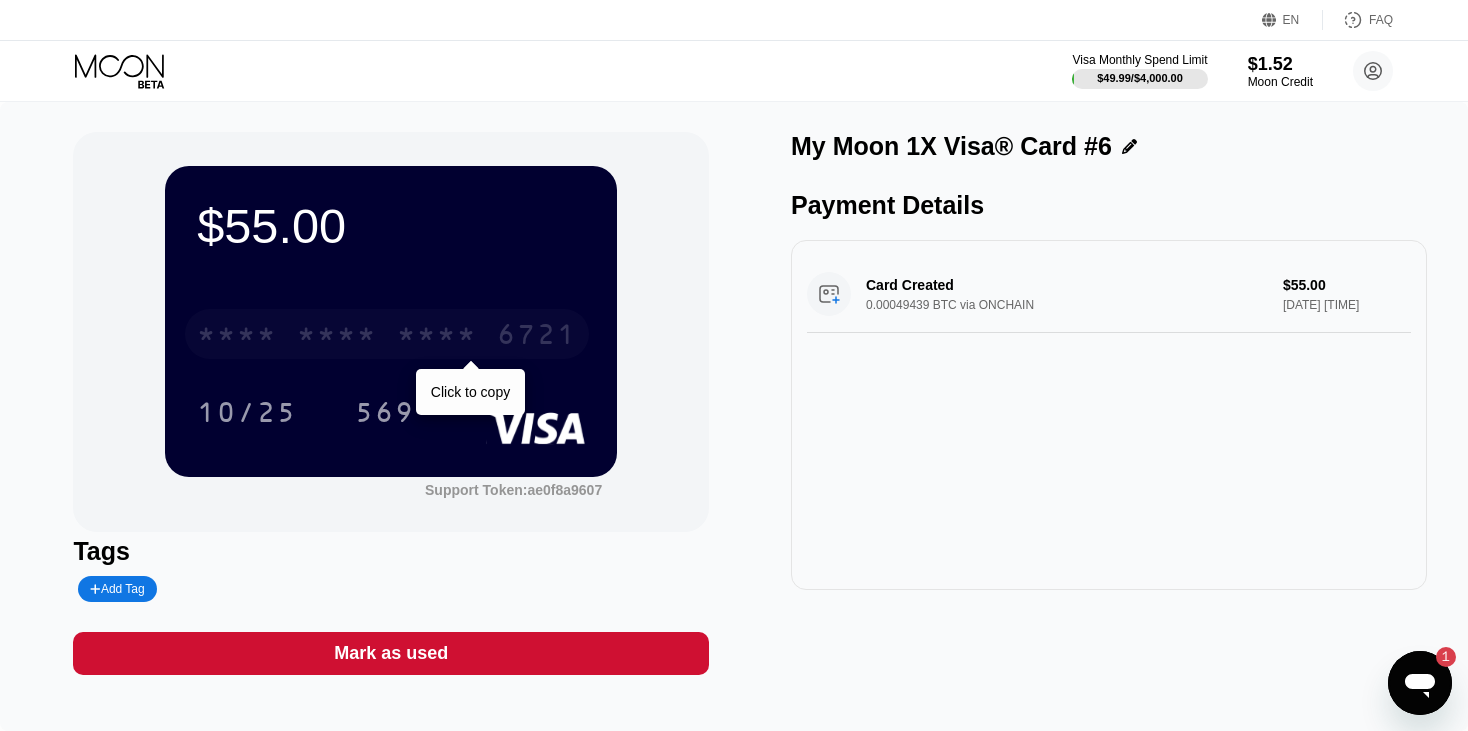 click on "* * * *" at bounding box center [337, 337] 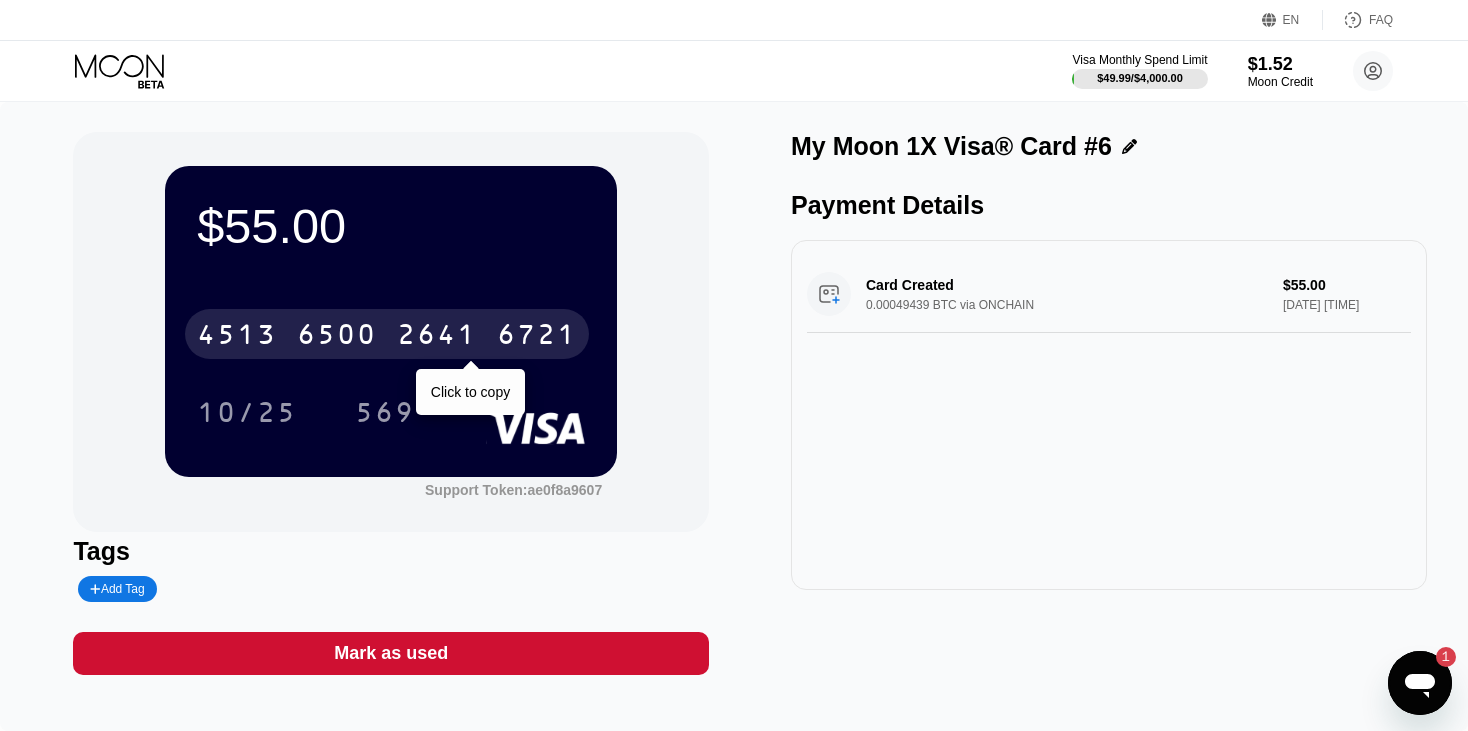 click on "2641" at bounding box center [437, 337] 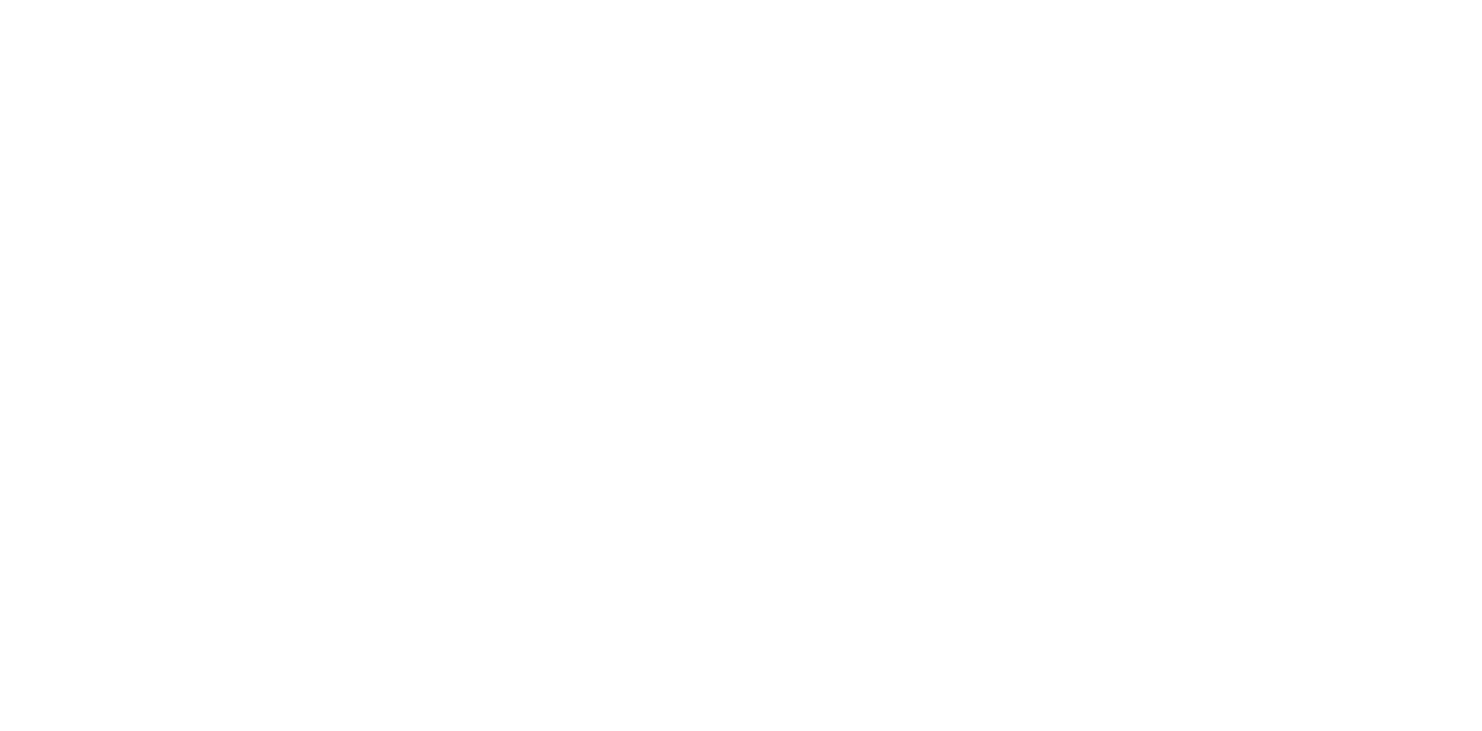 scroll, scrollTop: 0, scrollLeft: 0, axis: both 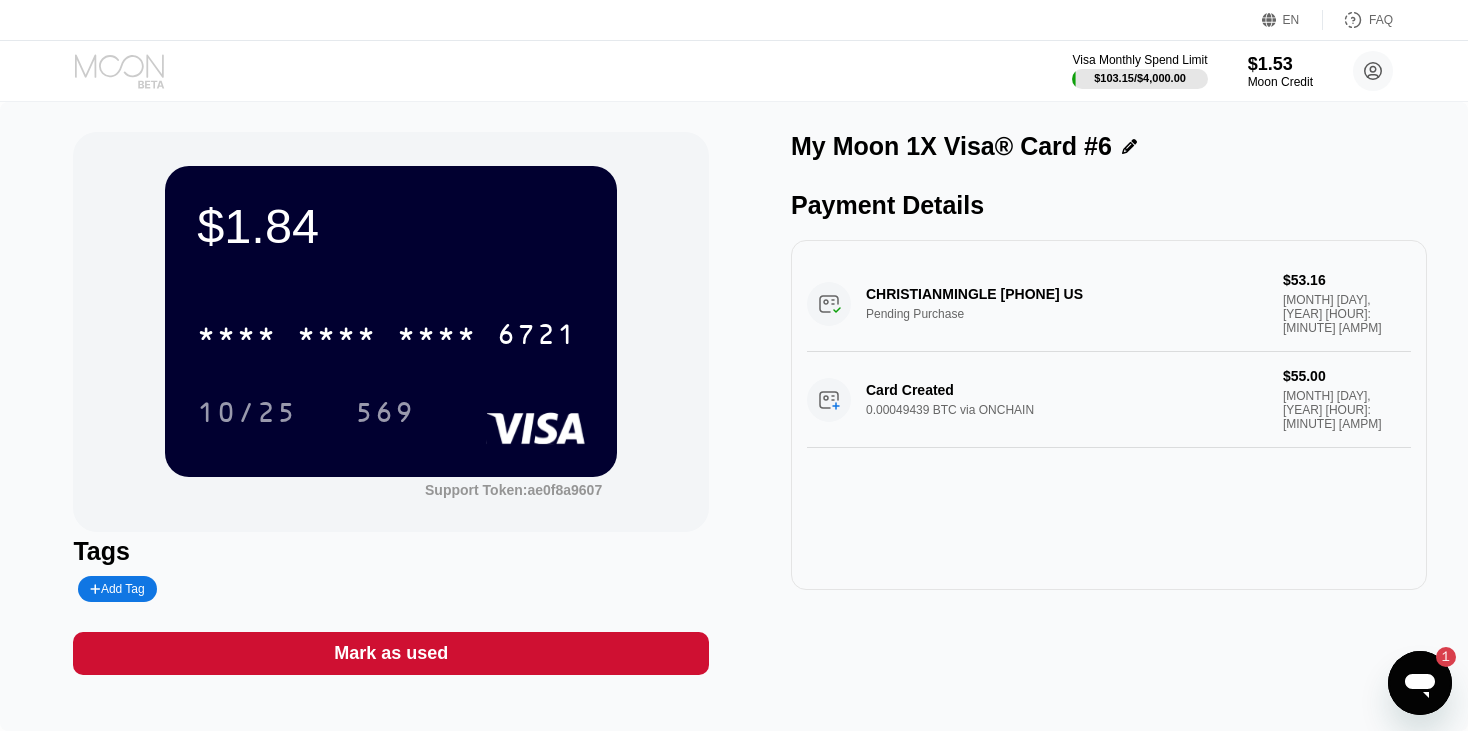 click 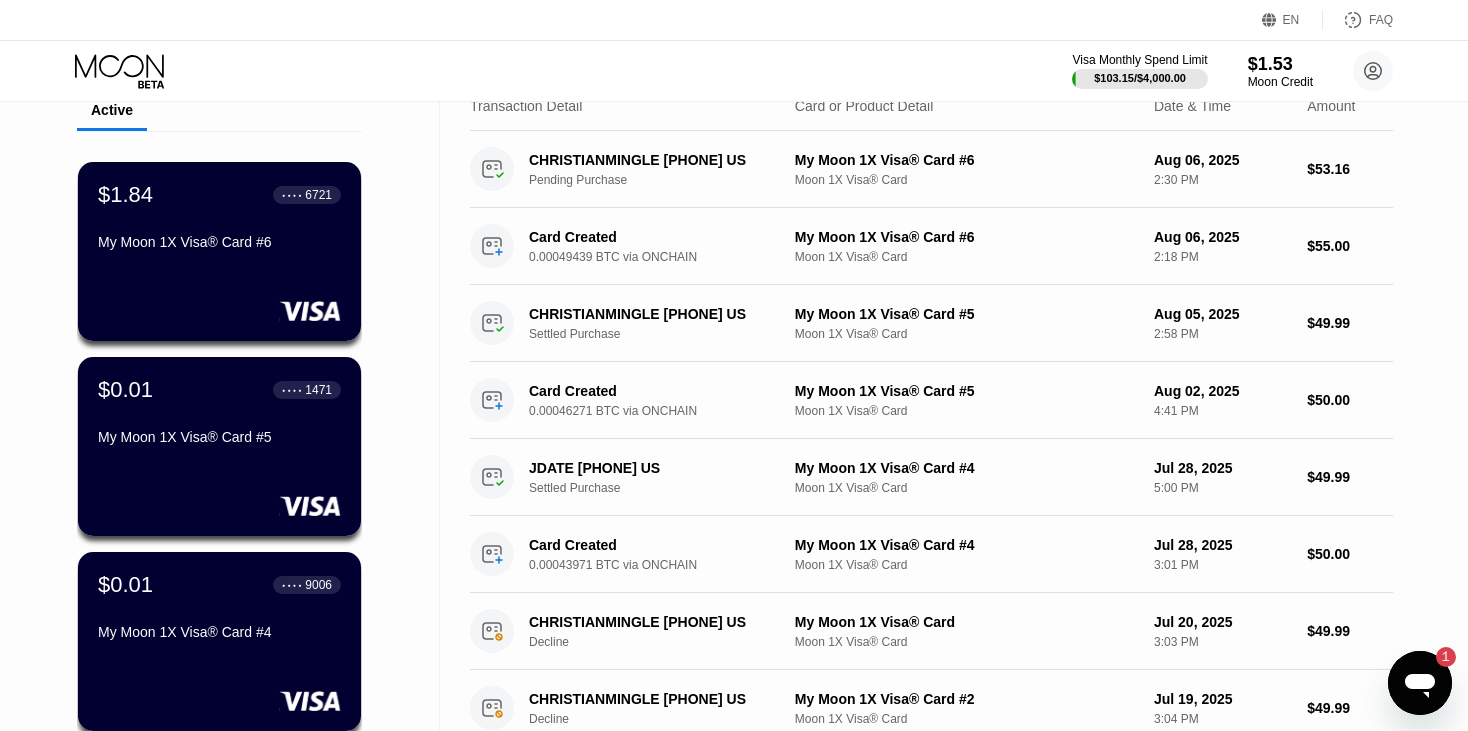 scroll, scrollTop: 87, scrollLeft: 0, axis: vertical 